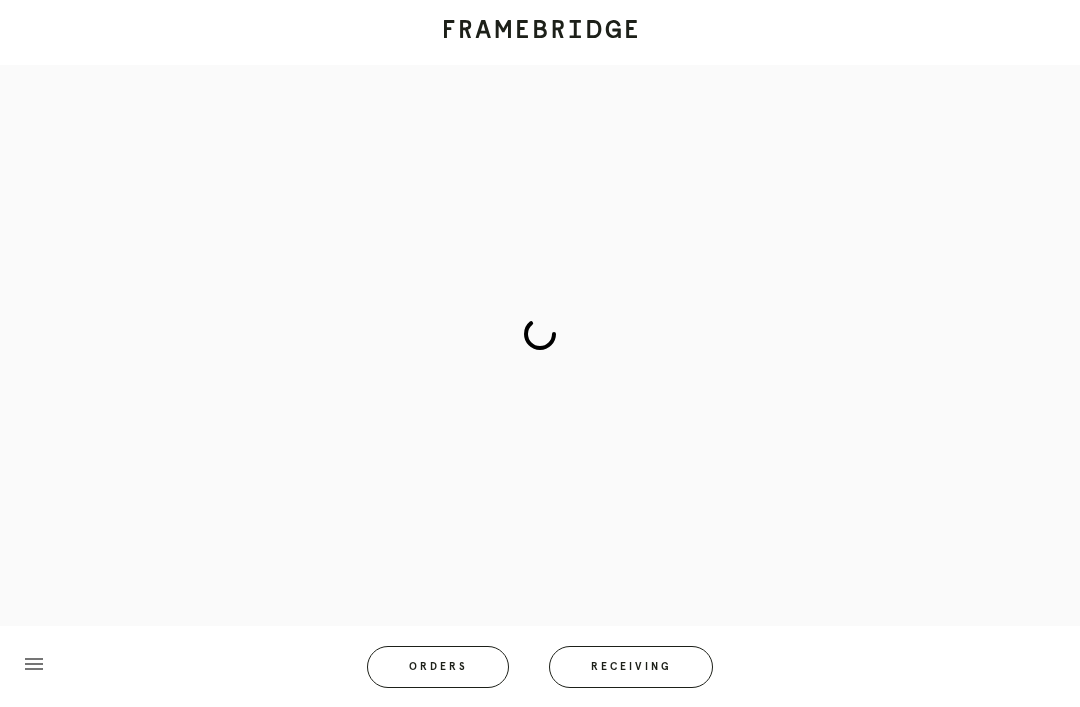 scroll, scrollTop: 64, scrollLeft: 0, axis: vertical 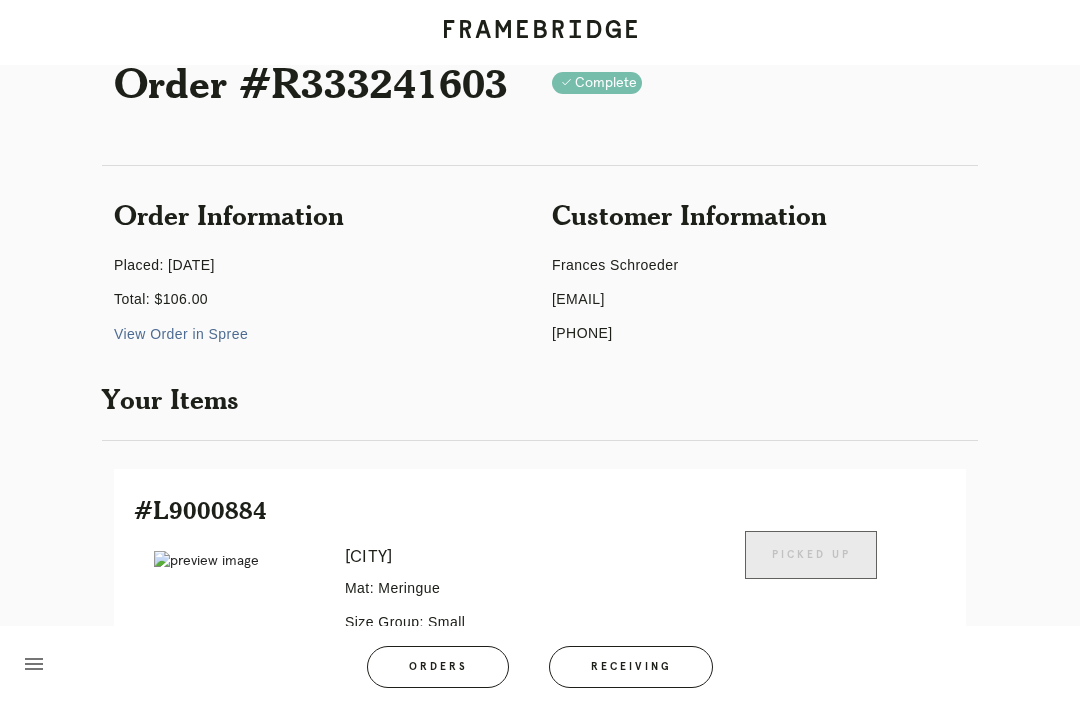 click on "Orders" at bounding box center [438, 667] 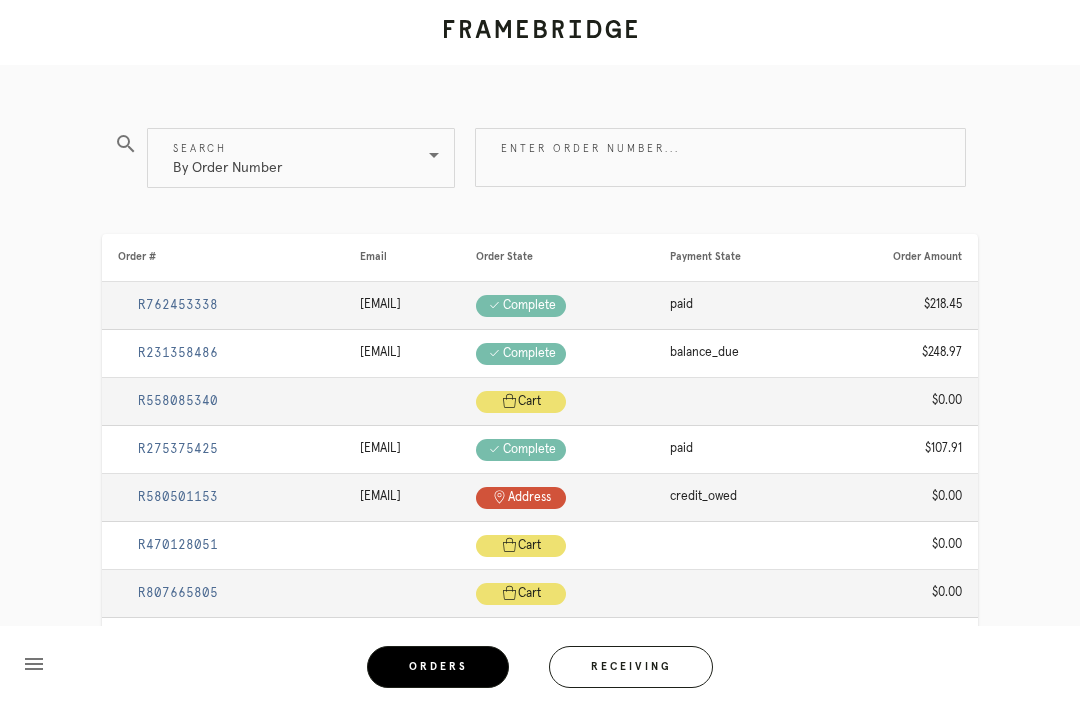 click on "Receiving" at bounding box center [631, 667] 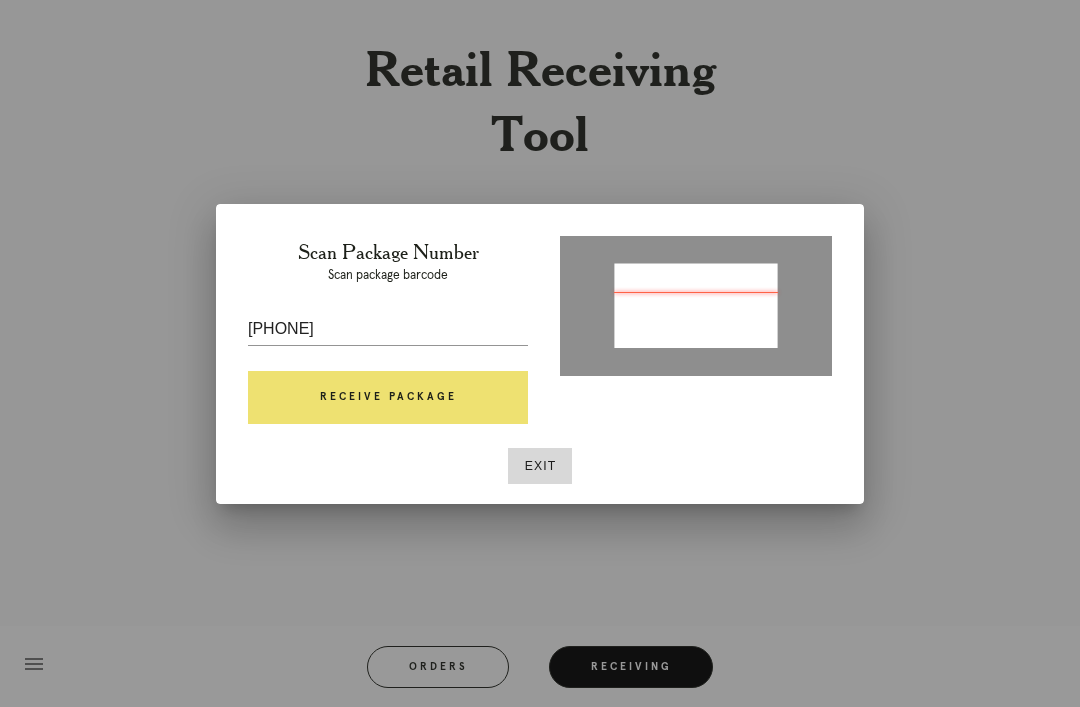 click on "[PHONE]" at bounding box center (388, 329) 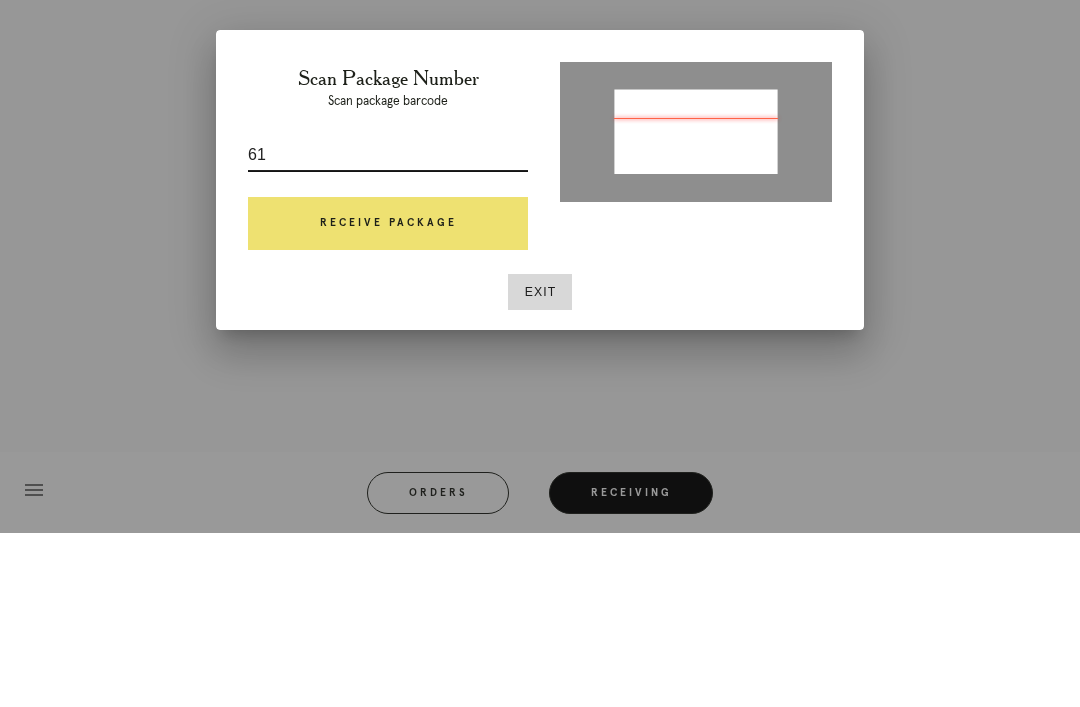 type on "6" 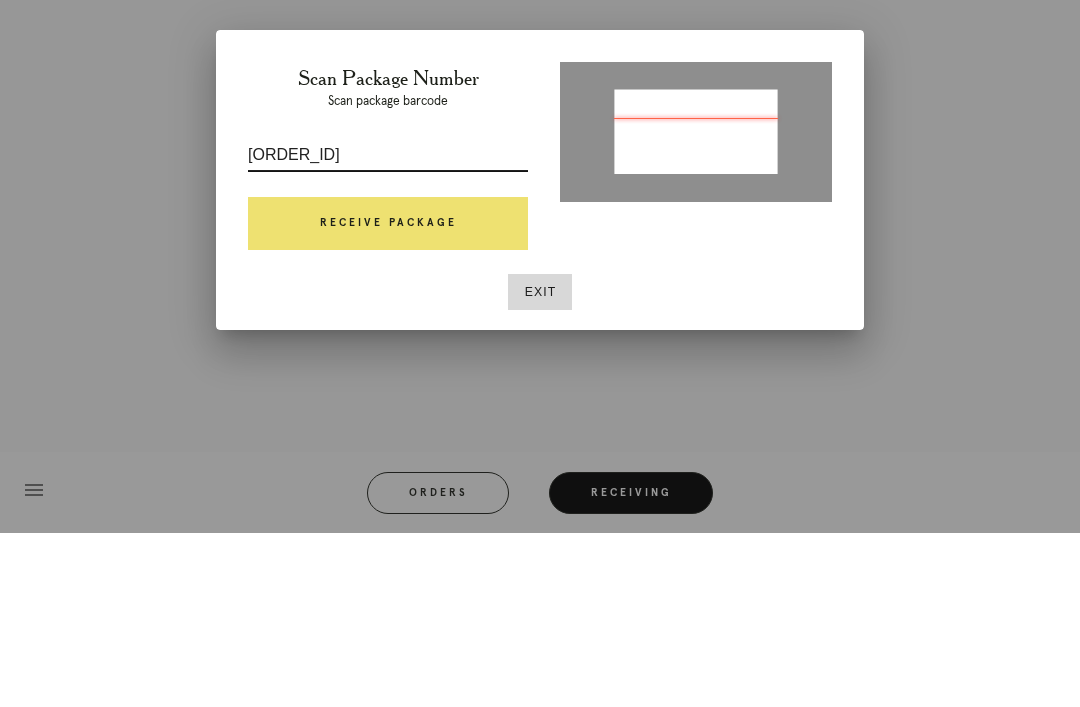 type on "[ORDER_ID]" 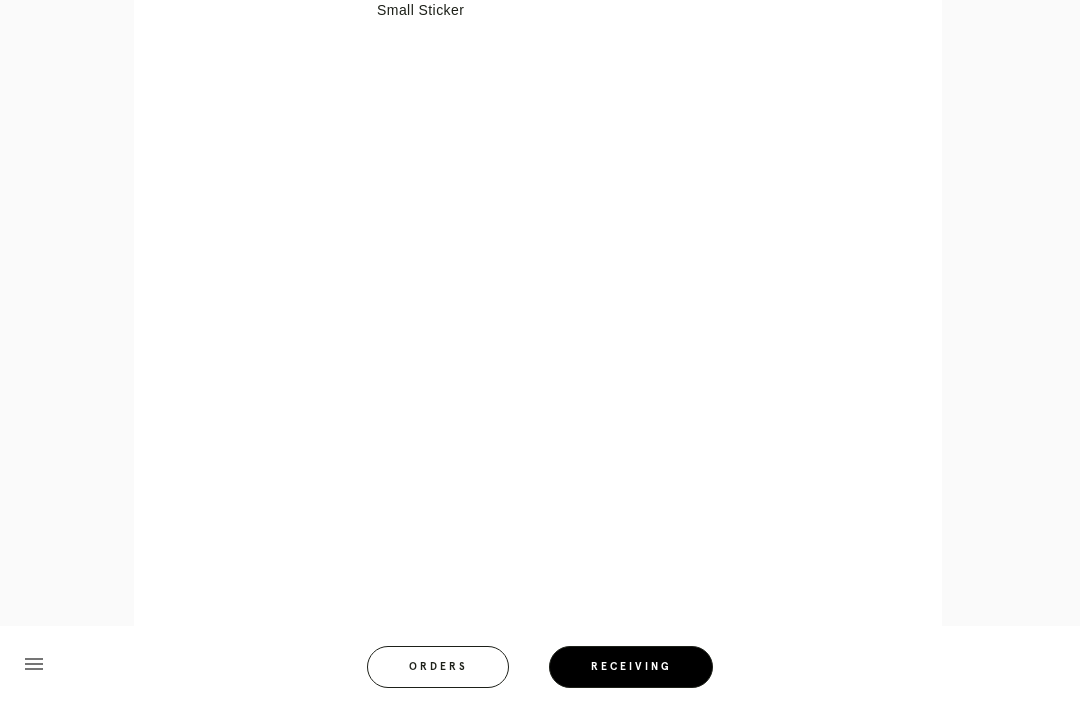 scroll, scrollTop: 1352, scrollLeft: 0, axis: vertical 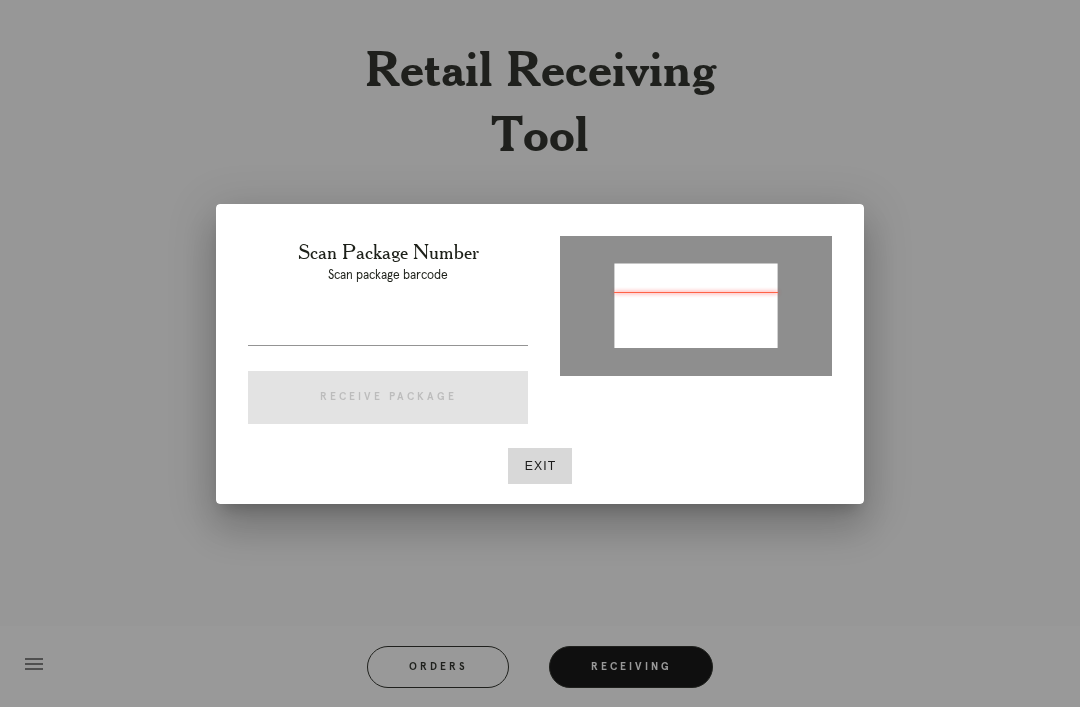 click at bounding box center (388, 329) 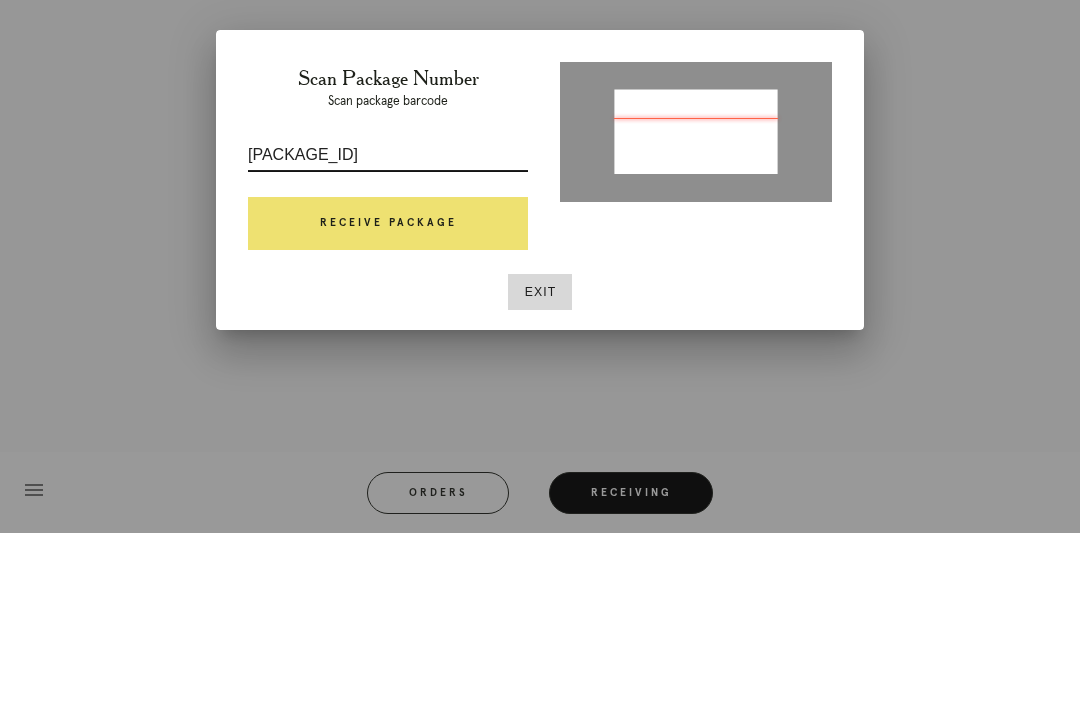 type on "[ORDER_ID]" 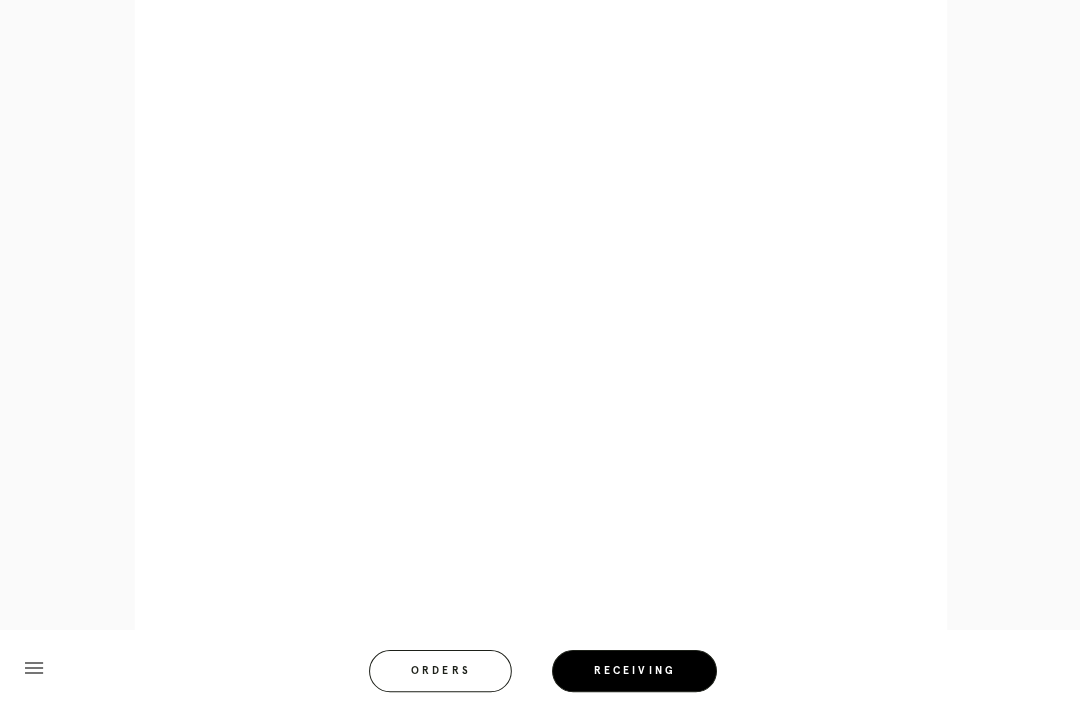 scroll, scrollTop: 999, scrollLeft: 0, axis: vertical 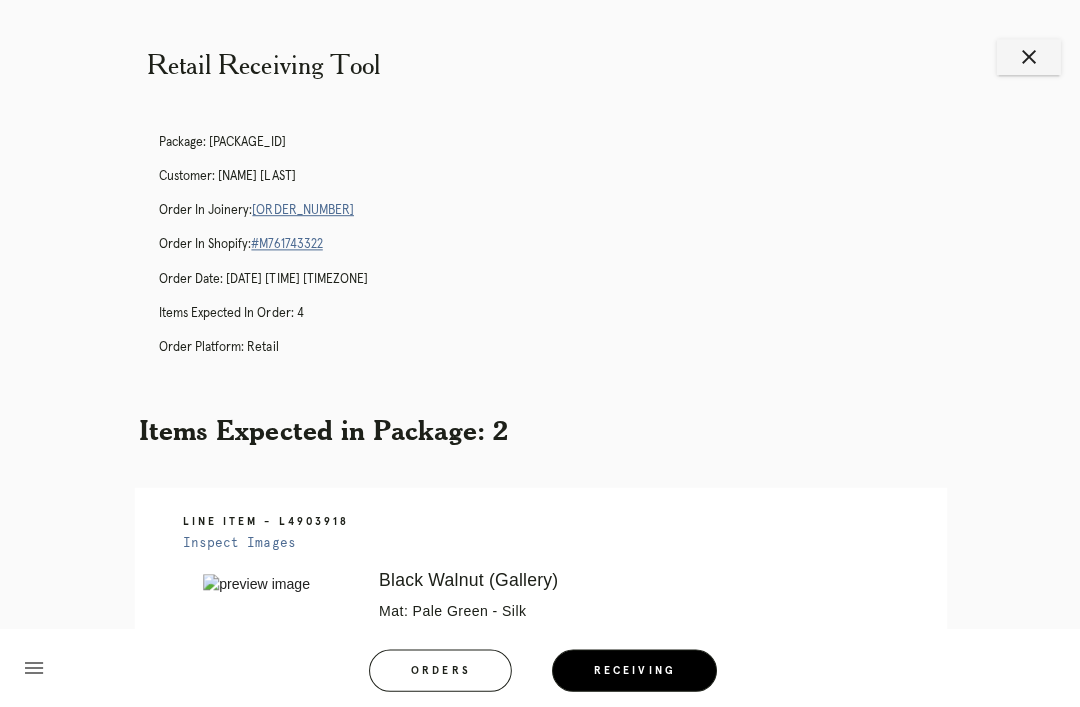 click on "Orders" at bounding box center [438, 667] 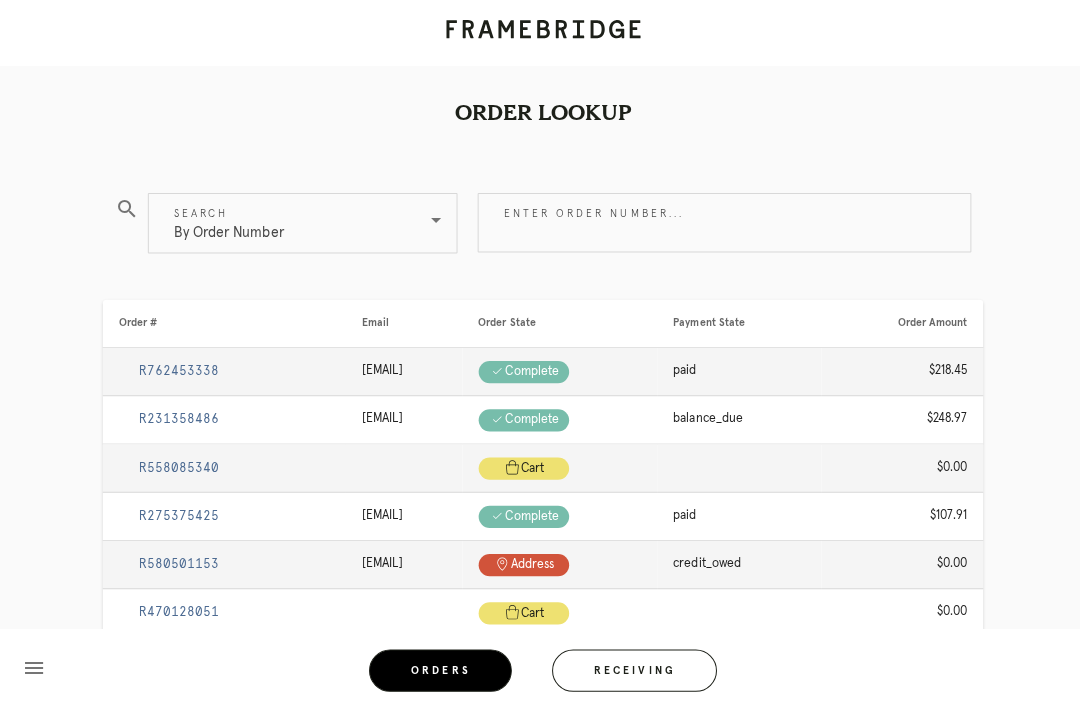 click on "Receiving" at bounding box center (631, 667) 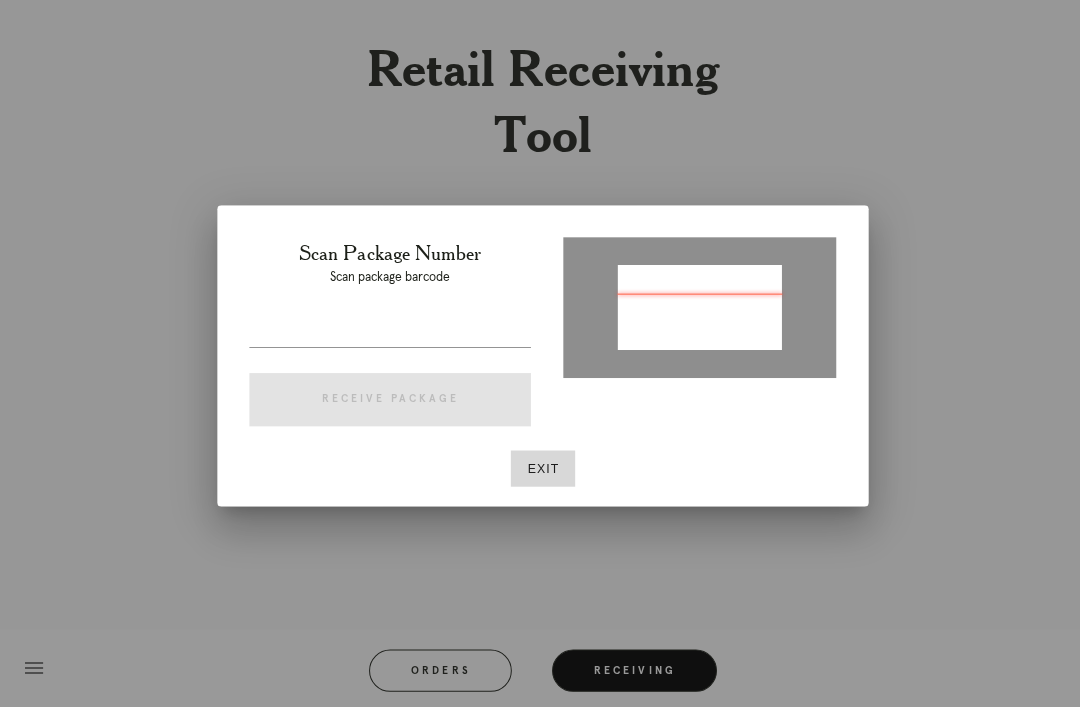 type on "P143245819375075" 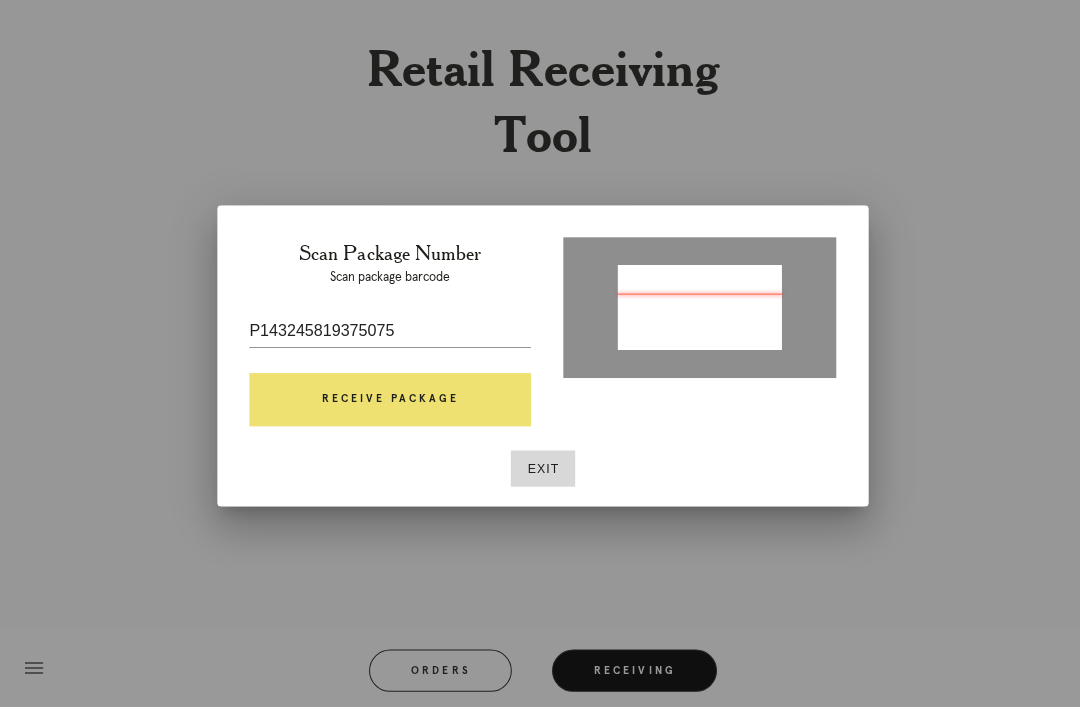 click on "Receive Package" at bounding box center [388, 398] 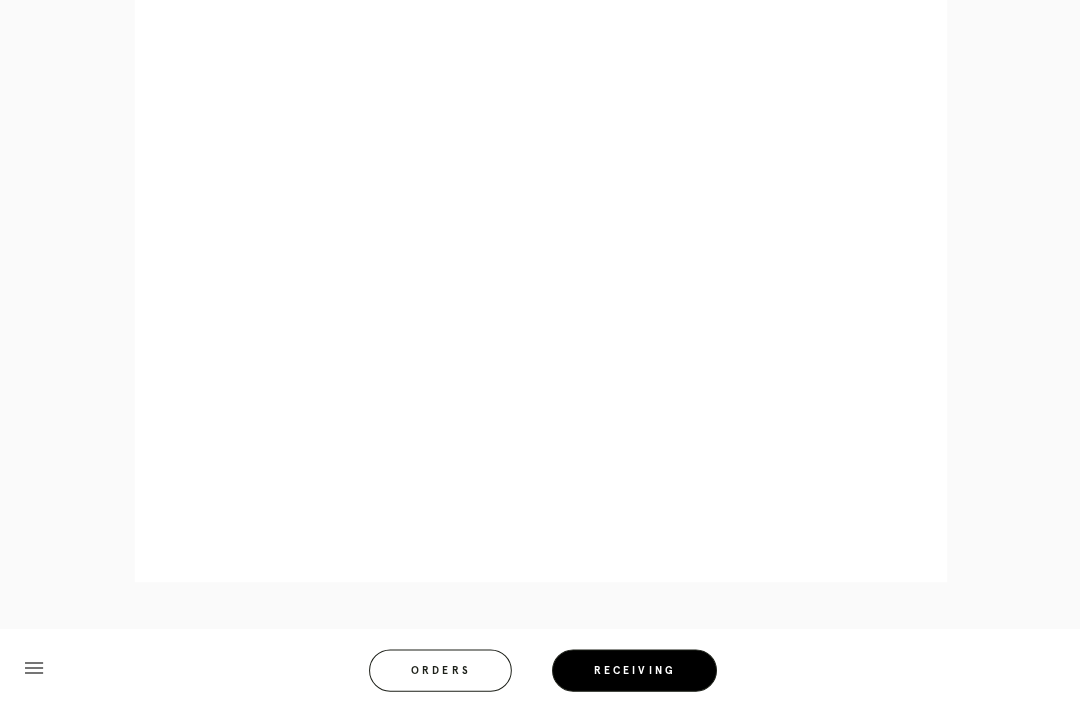 scroll, scrollTop: 1386, scrollLeft: 0, axis: vertical 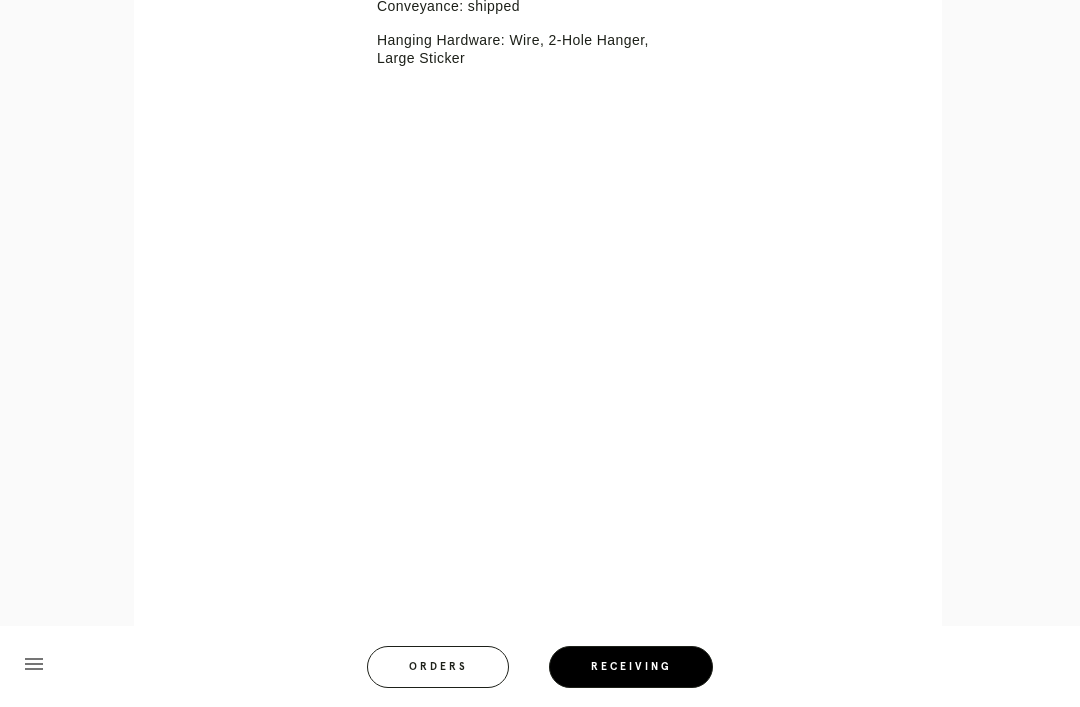 click on "Line Item - L4864476" at bounding box center [556, 645] 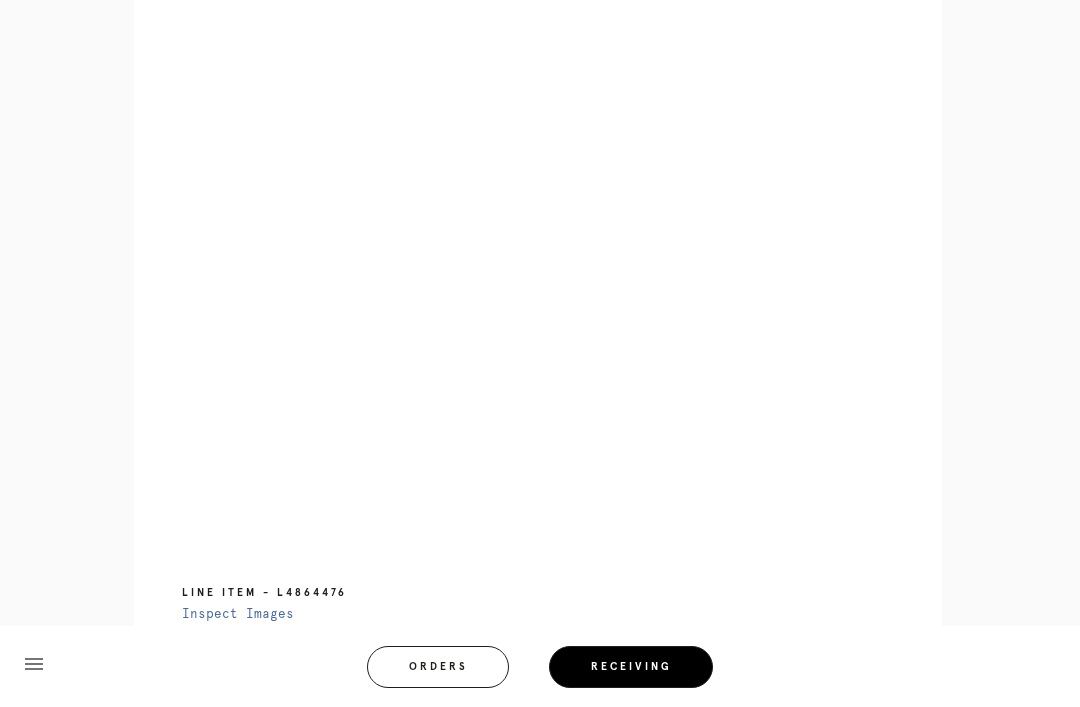 scroll, scrollTop: 775, scrollLeft: 0, axis: vertical 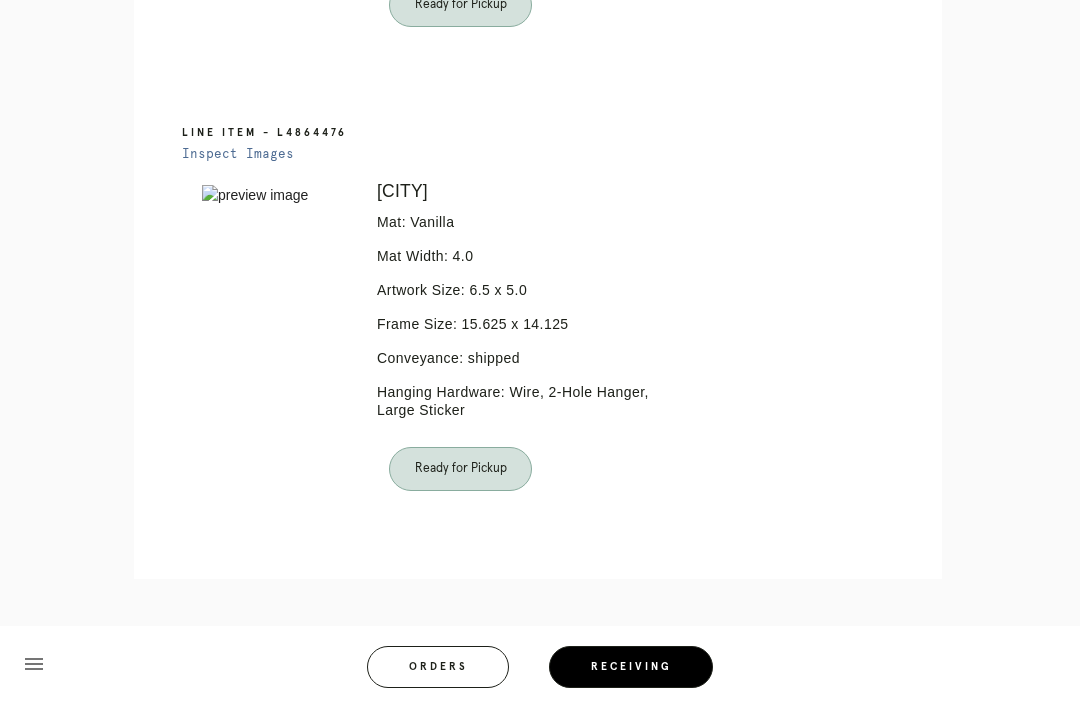 click on "Orders" at bounding box center [438, 667] 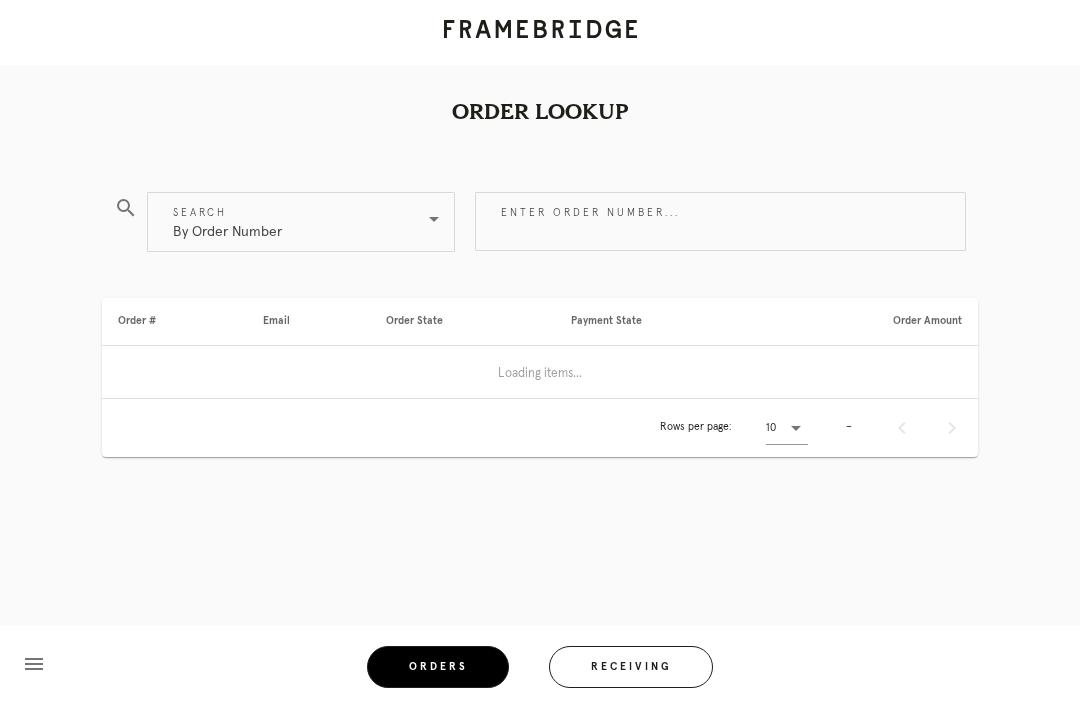 scroll, scrollTop: 64, scrollLeft: 0, axis: vertical 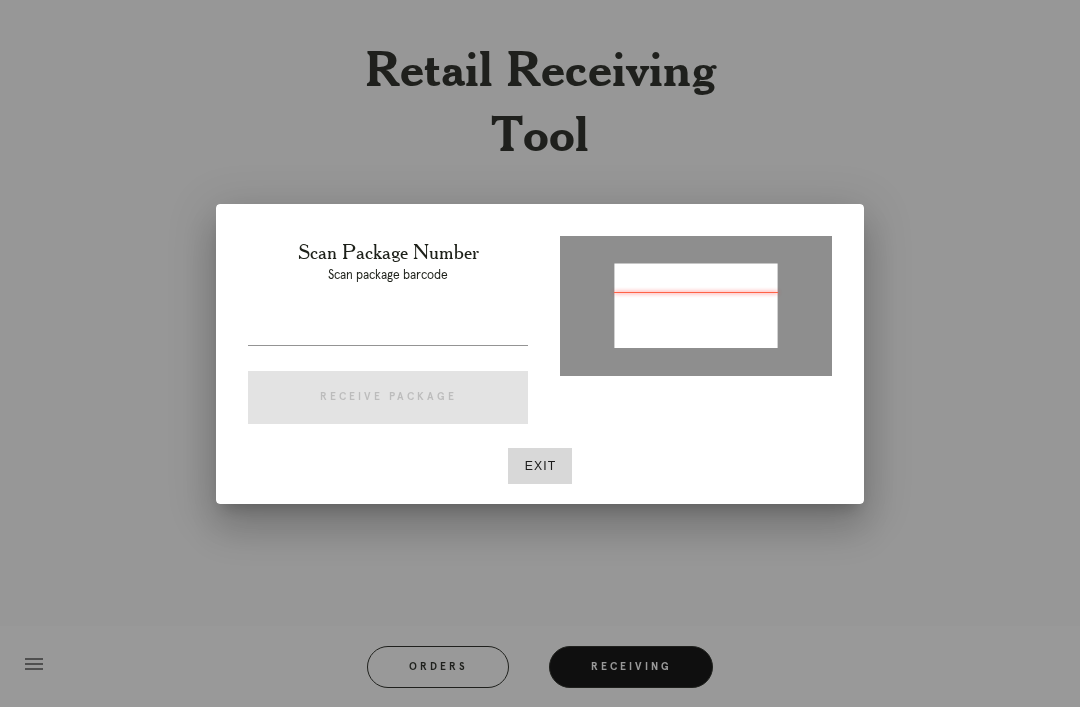 type on "[TRACKING_NUMBER]" 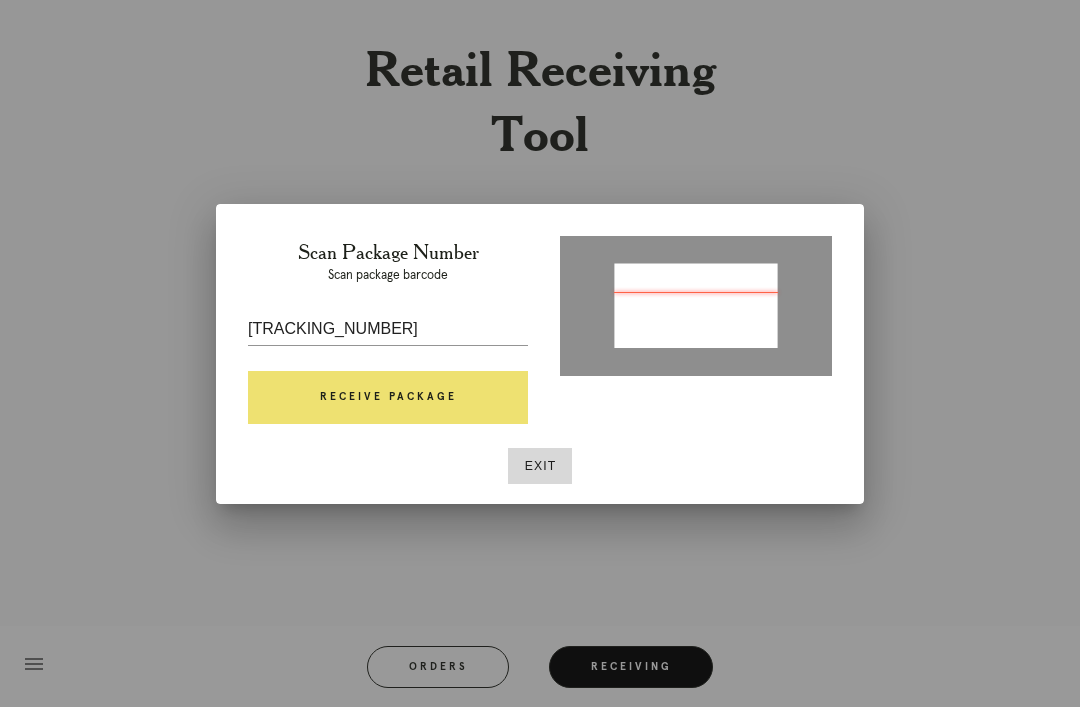 click on "Receive Package" at bounding box center [388, 398] 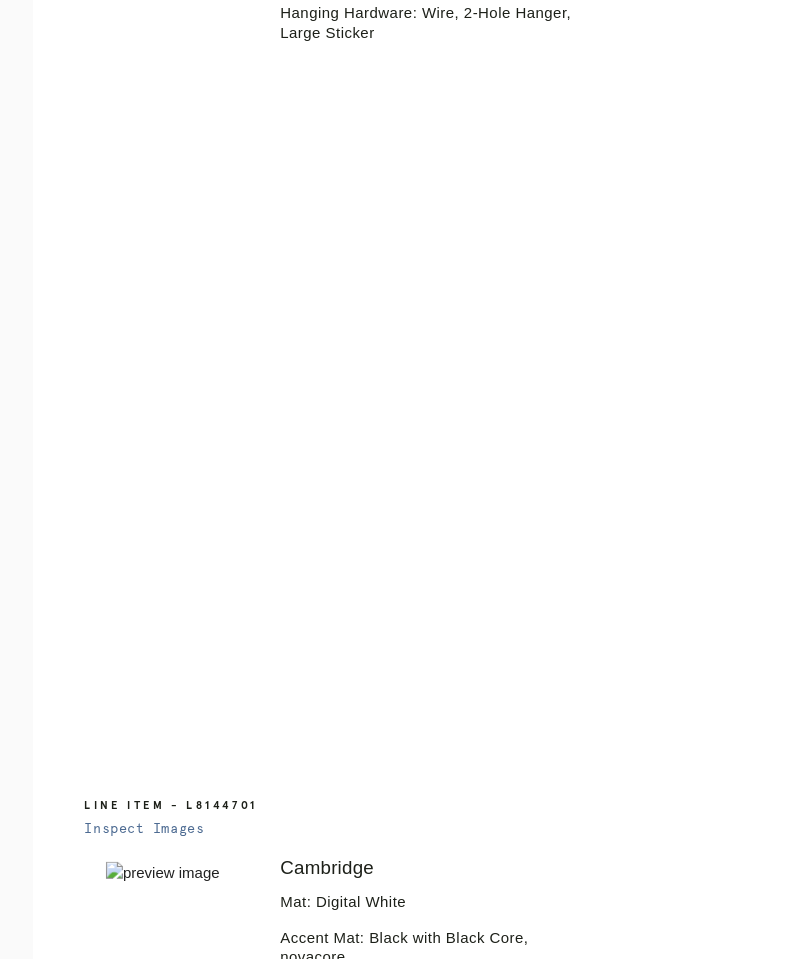 scroll, scrollTop: 793, scrollLeft: 0, axis: vertical 